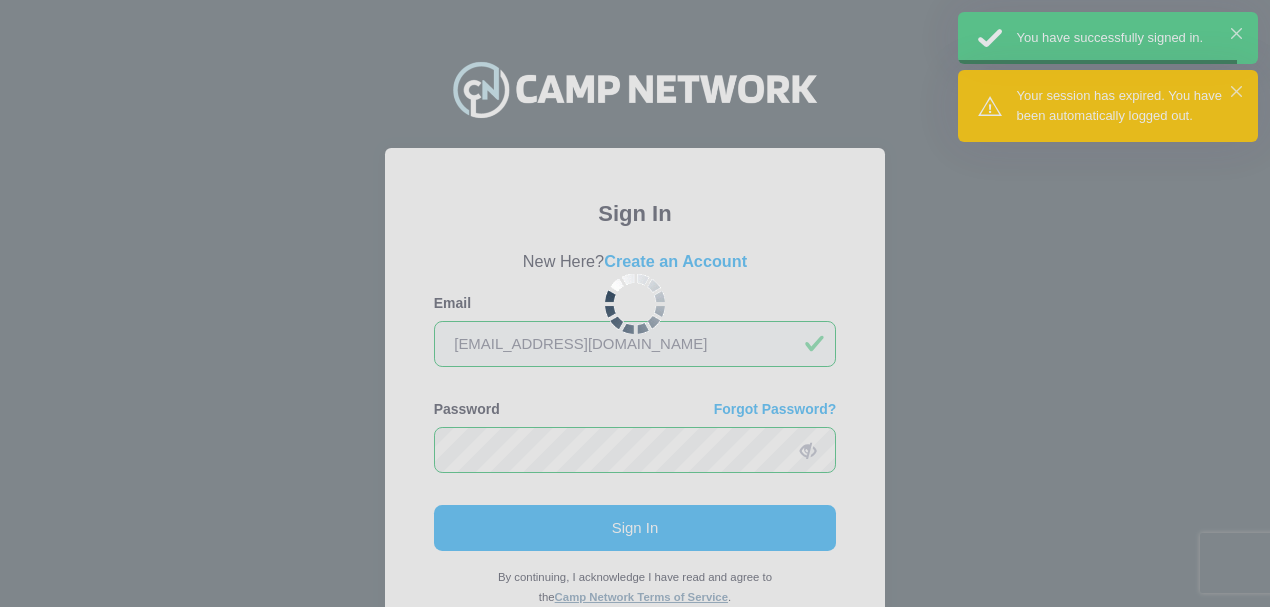 scroll, scrollTop: 0, scrollLeft: 0, axis: both 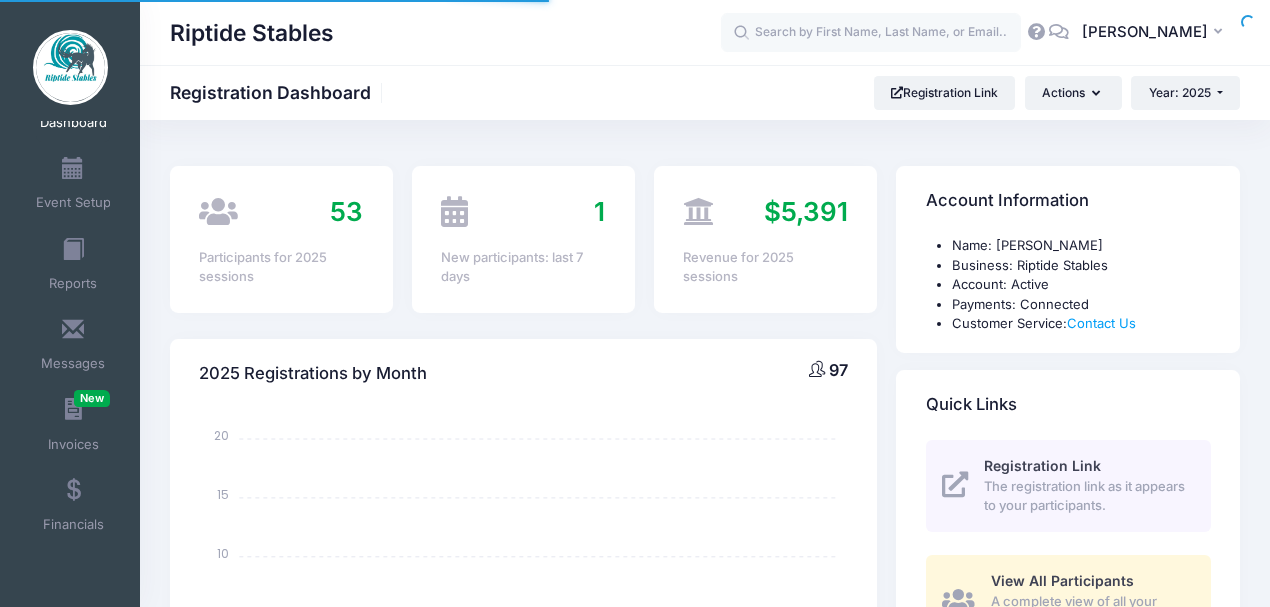 select 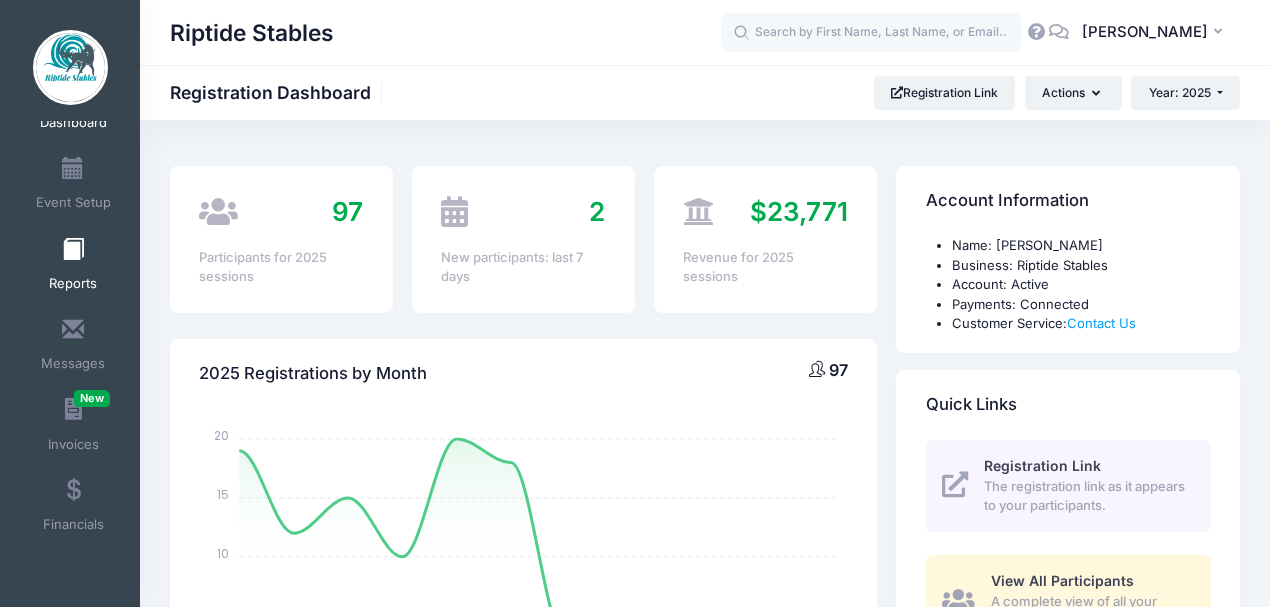 click at bounding box center (73, 250) 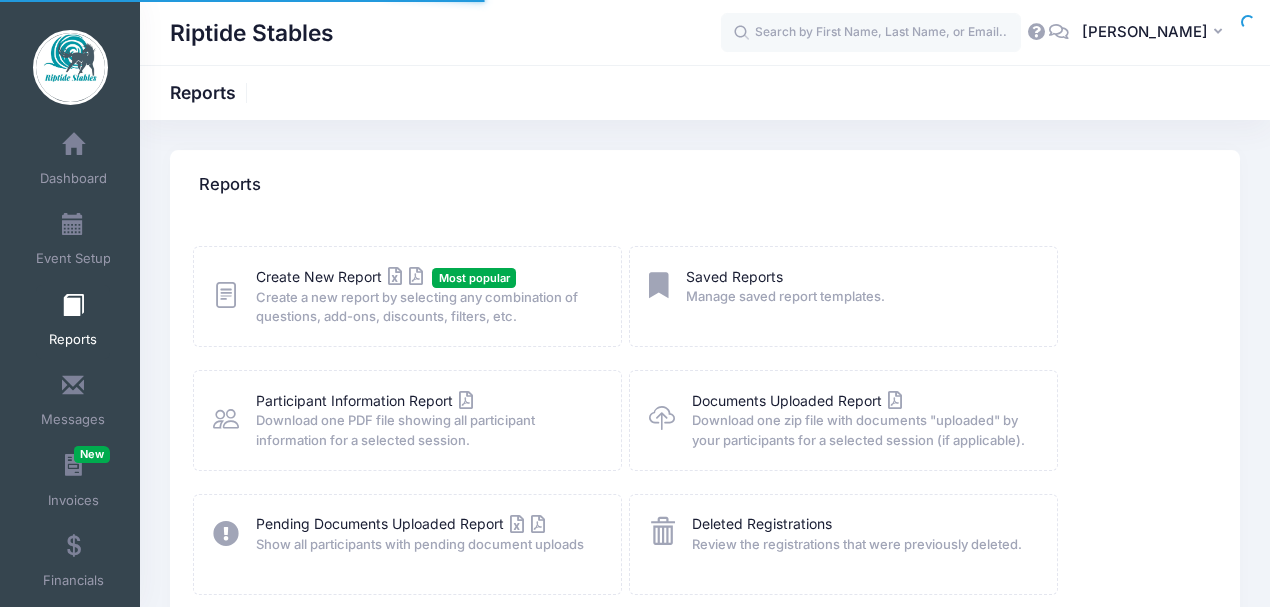 scroll, scrollTop: 0, scrollLeft: 0, axis: both 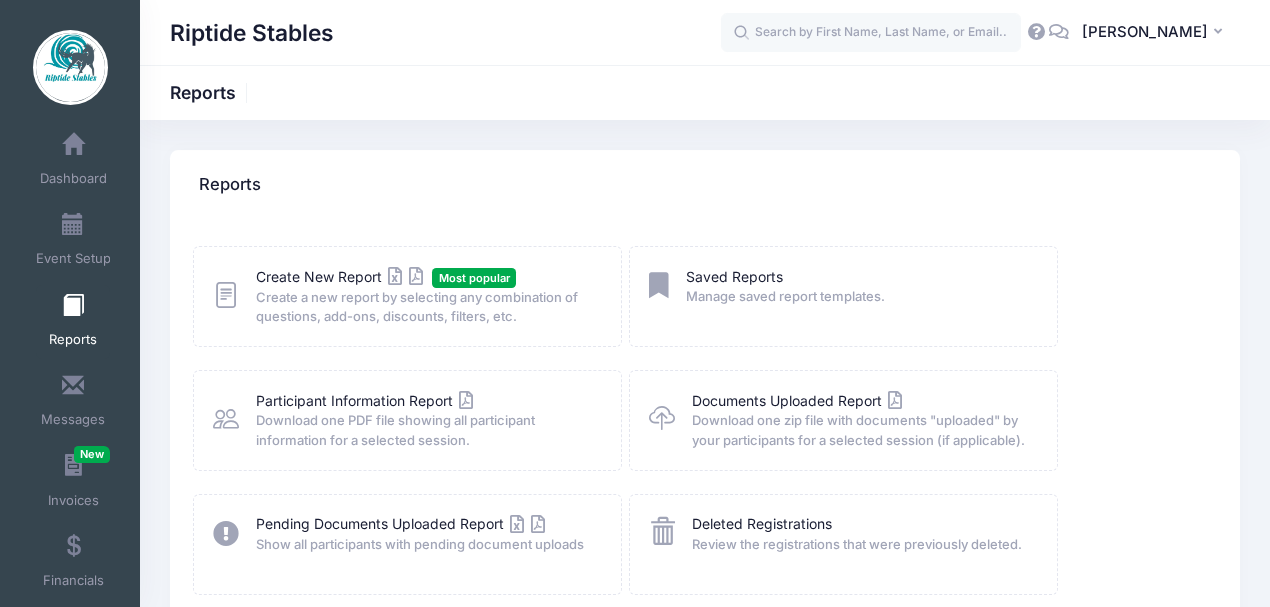 click at bounding box center (73, 306) 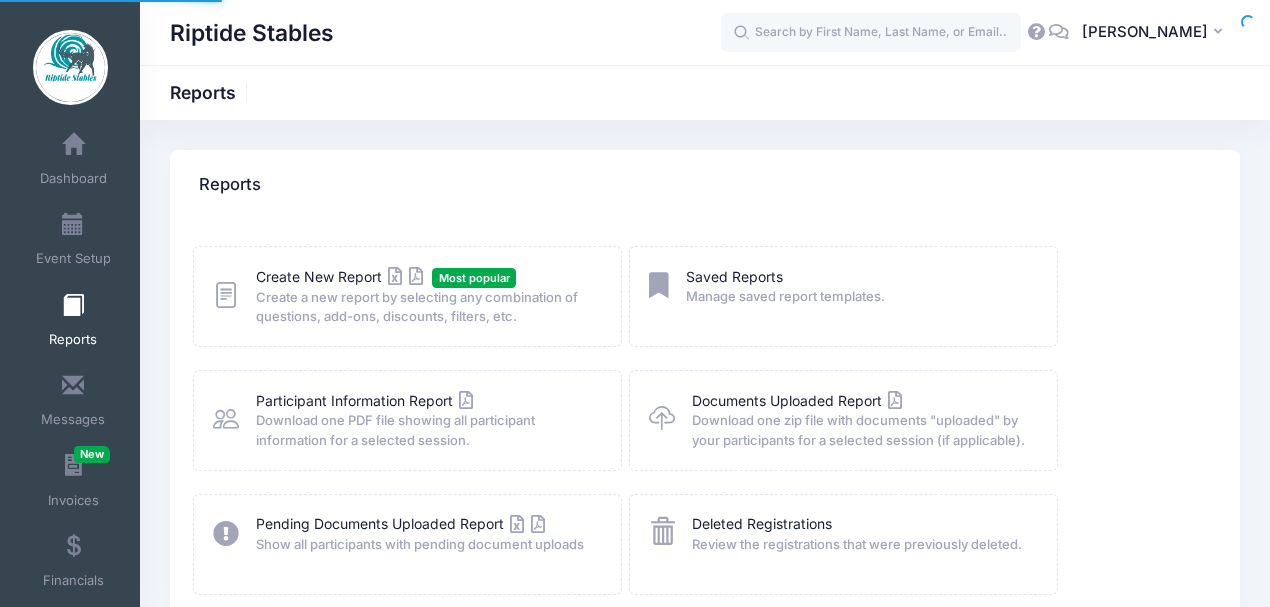 scroll, scrollTop: 0, scrollLeft: 0, axis: both 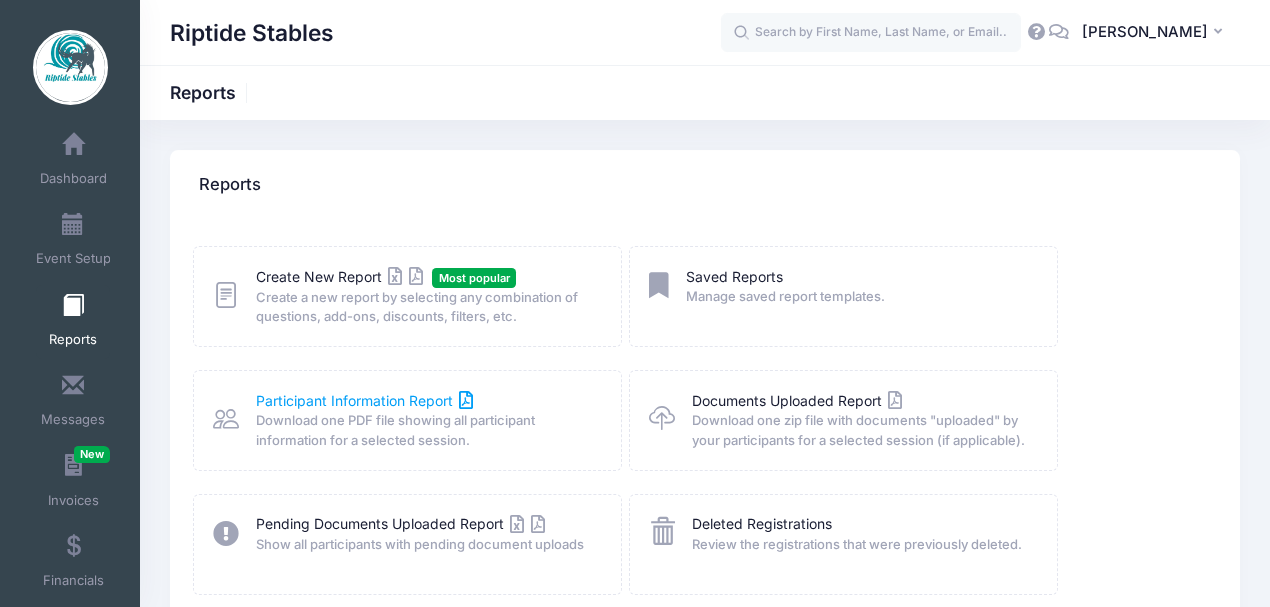 click on "Participant Information Report" at bounding box center [365, 400] 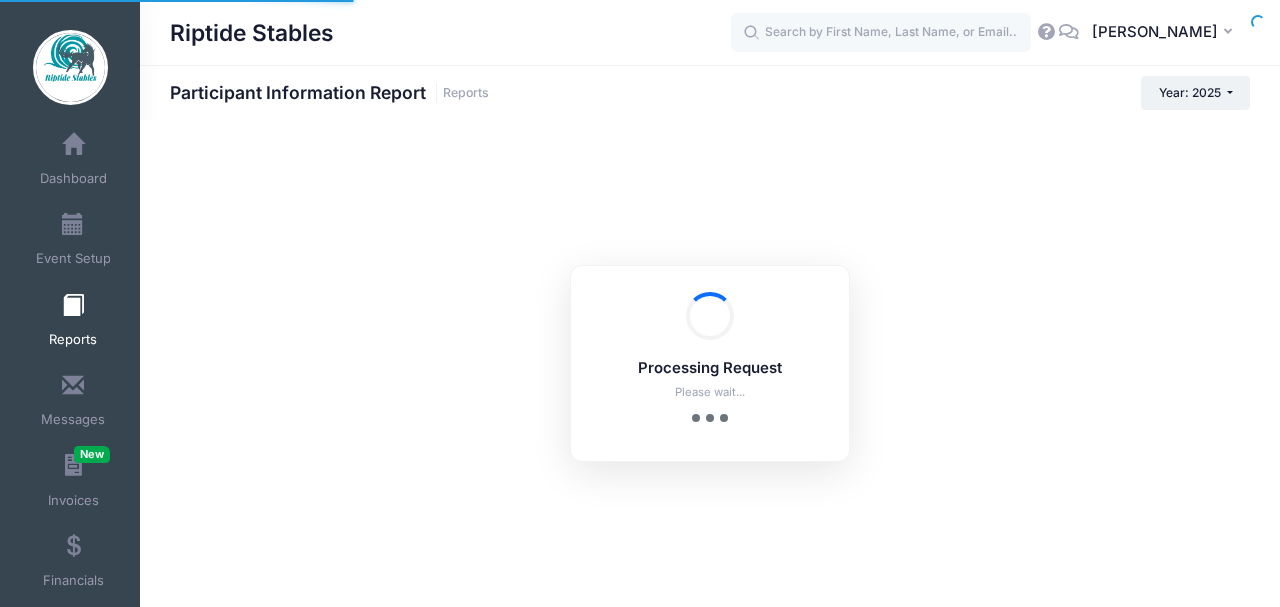 scroll, scrollTop: 0, scrollLeft: 0, axis: both 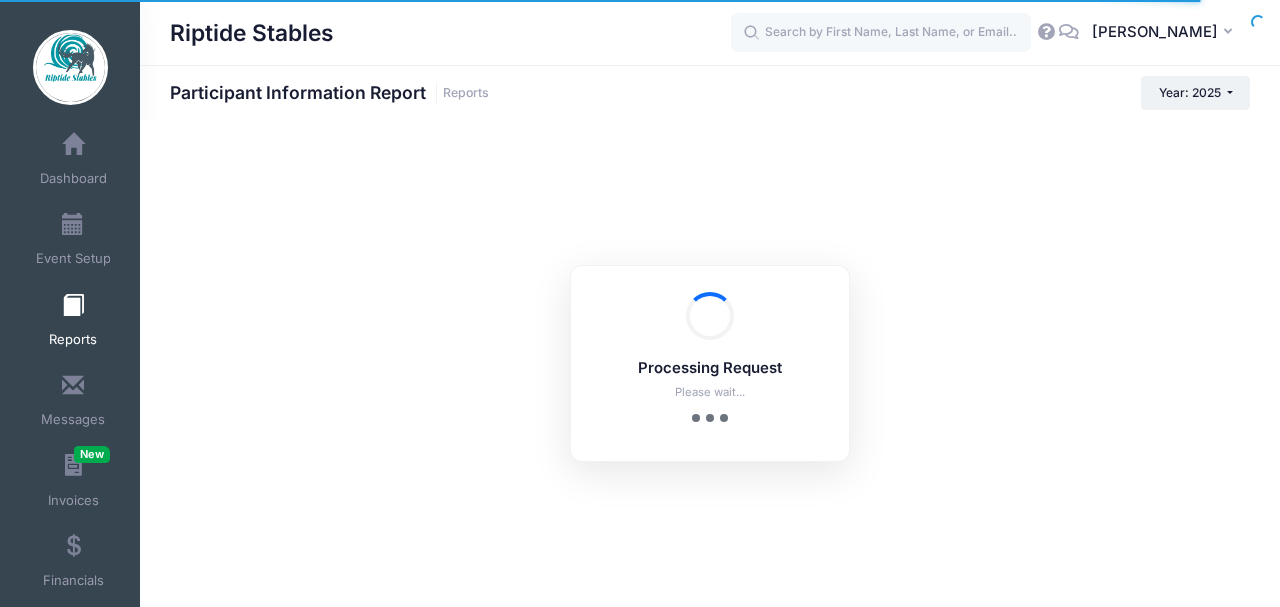 checkbox on "true" 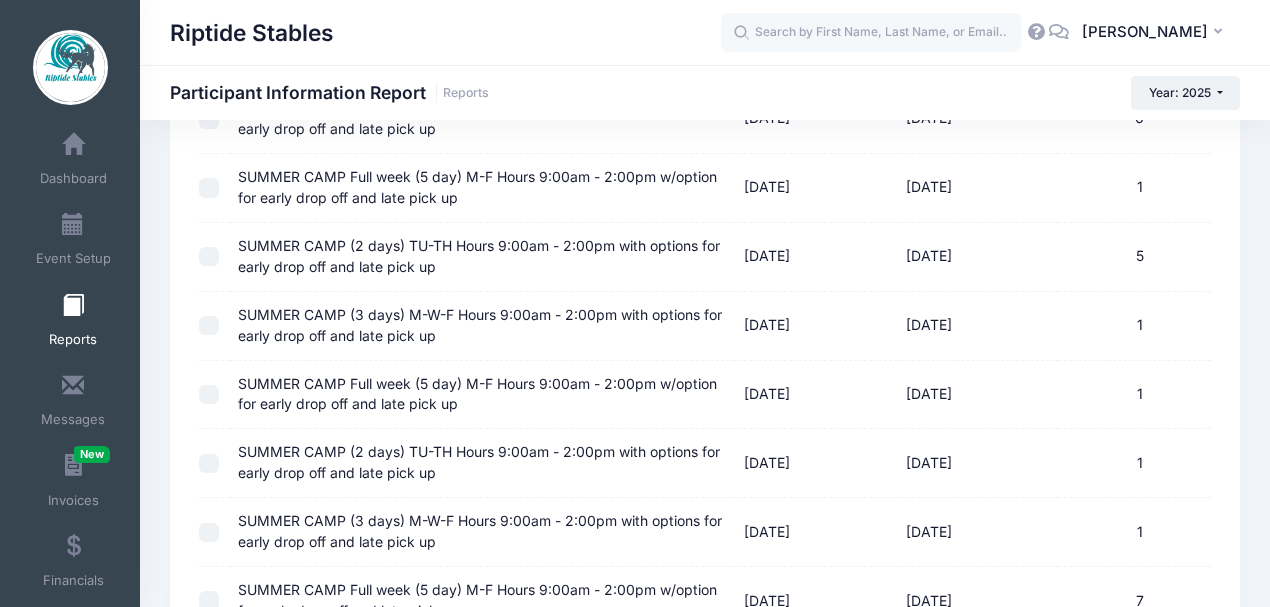 scroll, scrollTop: 1600, scrollLeft: 0, axis: vertical 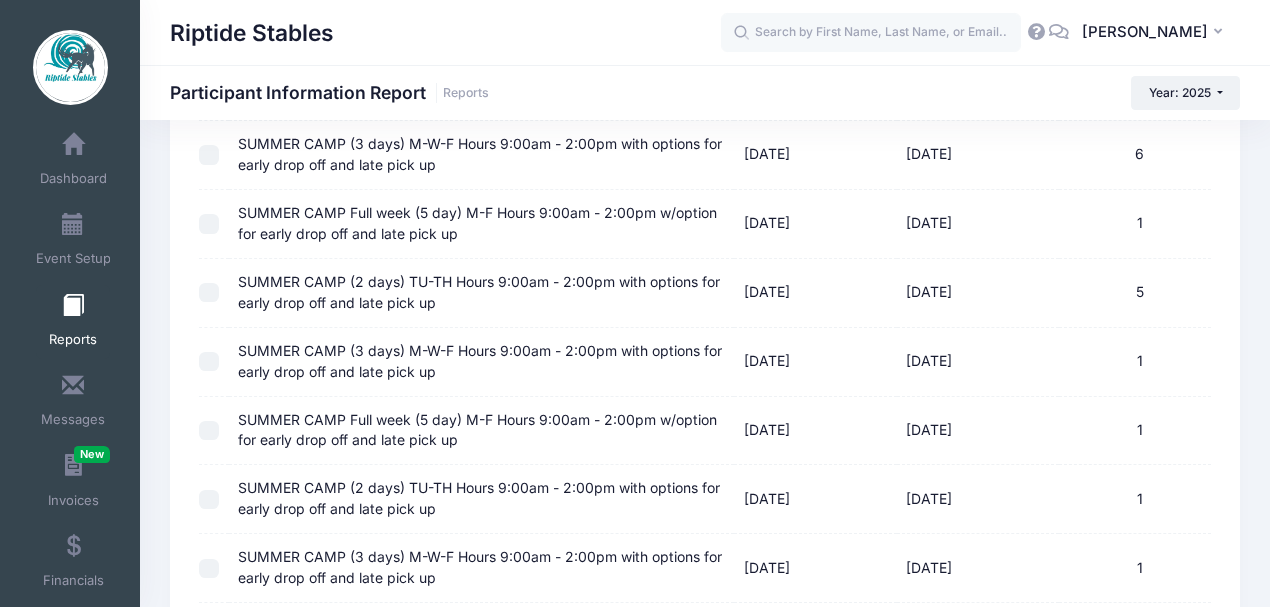 click at bounding box center [209, 293] 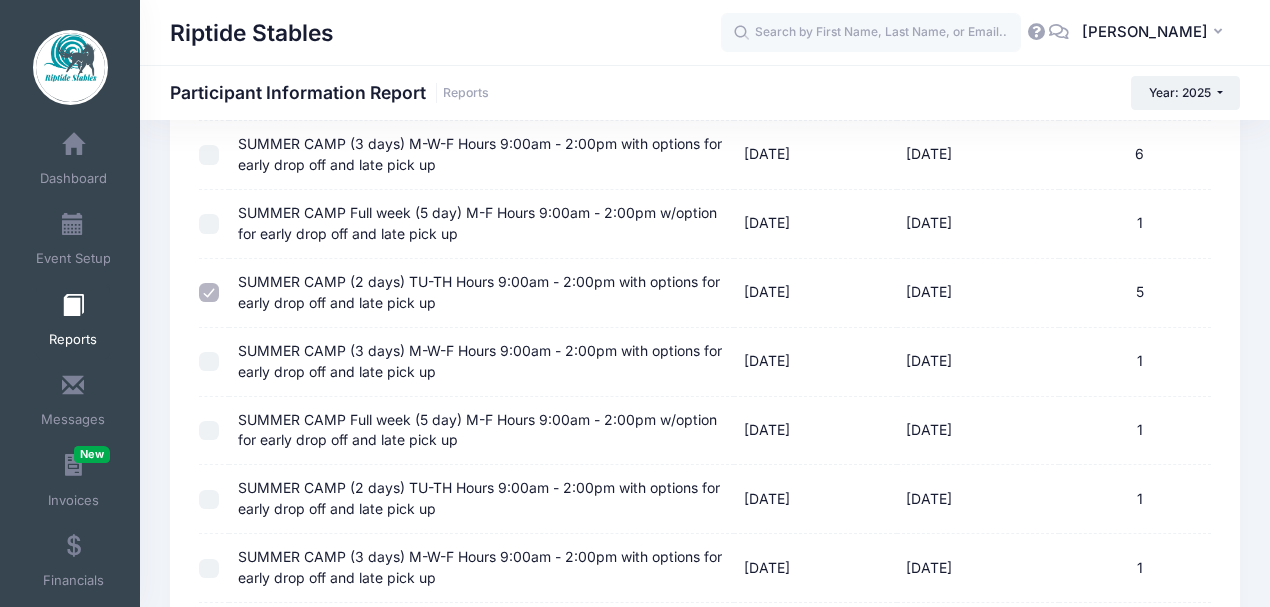 click at bounding box center [209, 362] 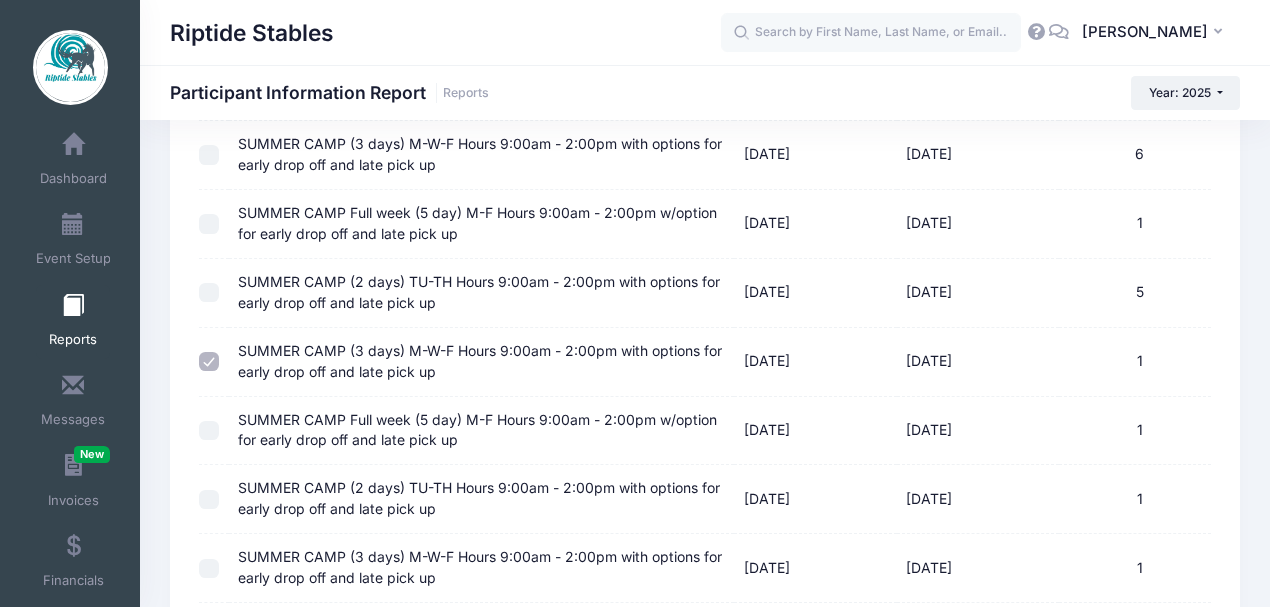 click at bounding box center (209, 293) 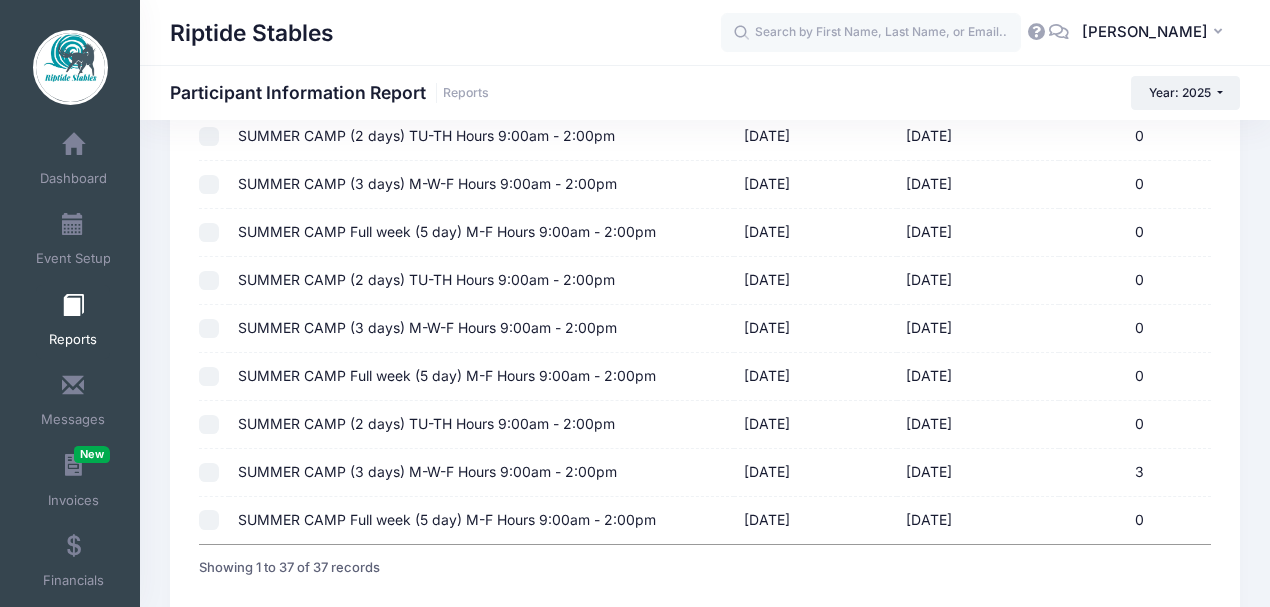 scroll, scrollTop: 2284, scrollLeft: 0, axis: vertical 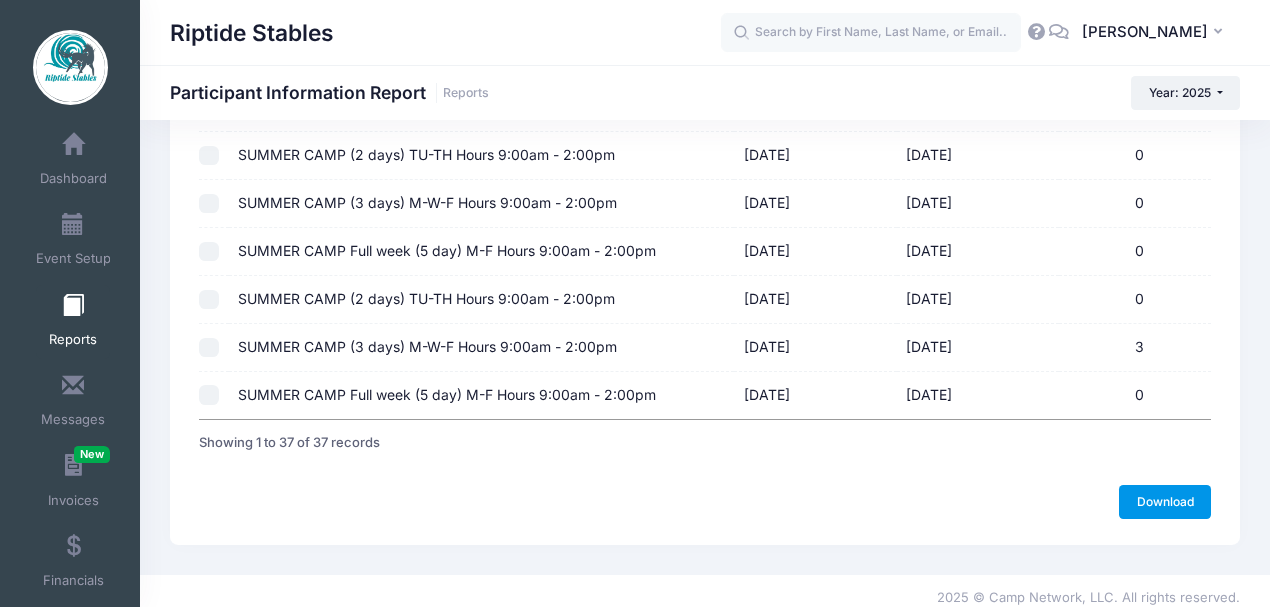 click on "Download" at bounding box center [1165, 502] 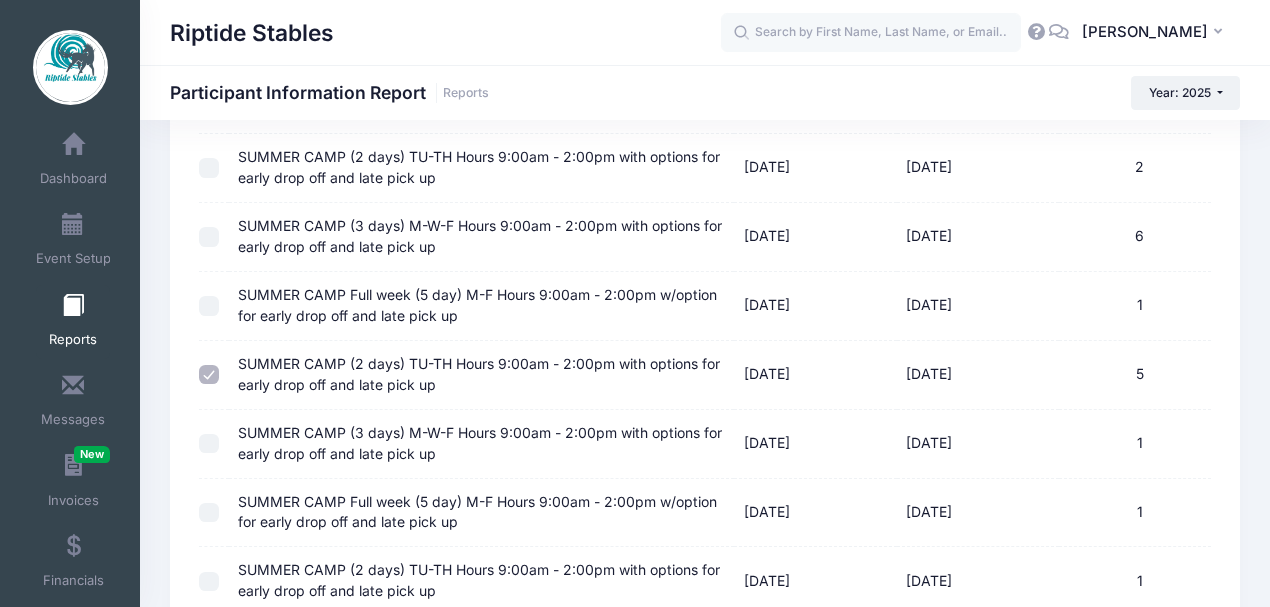 scroll, scrollTop: 1484, scrollLeft: 0, axis: vertical 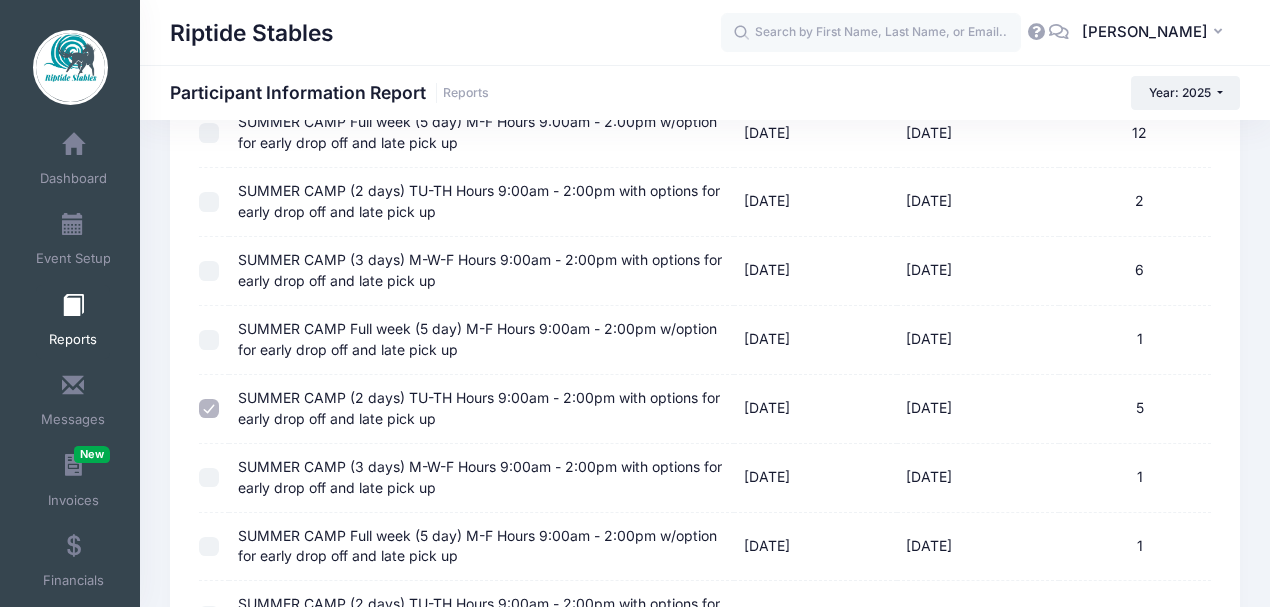 click at bounding box center [209, 478] 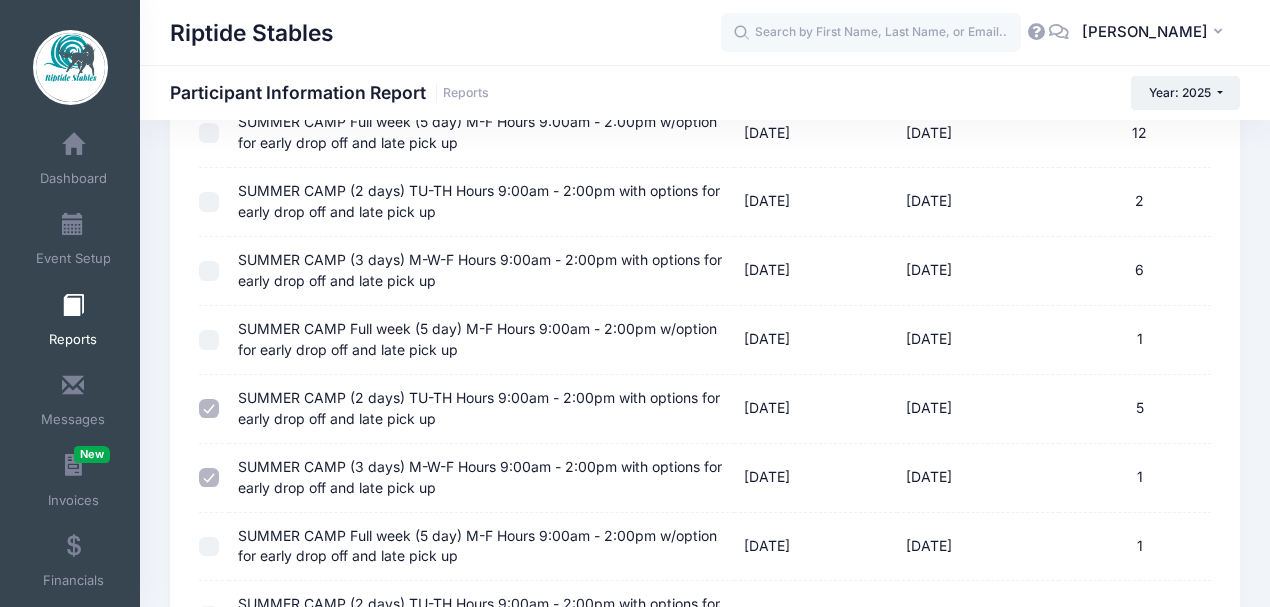 checkbox on "false" 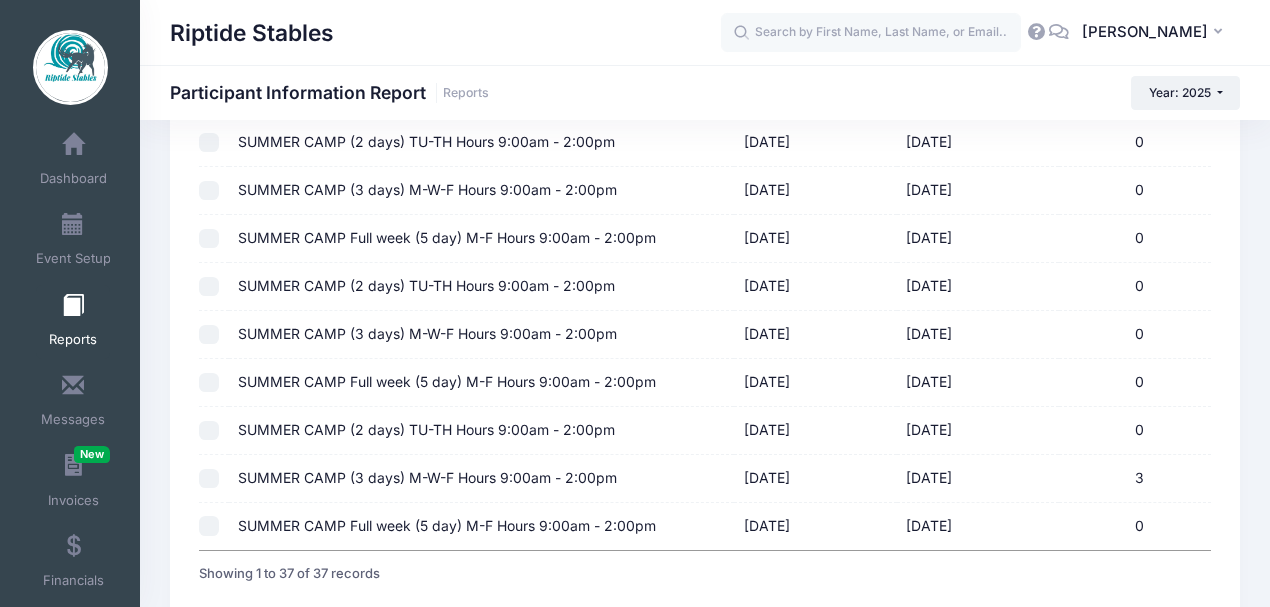 scroll, scrollTop: 2284, scrollLeft: 0, axis: vertical 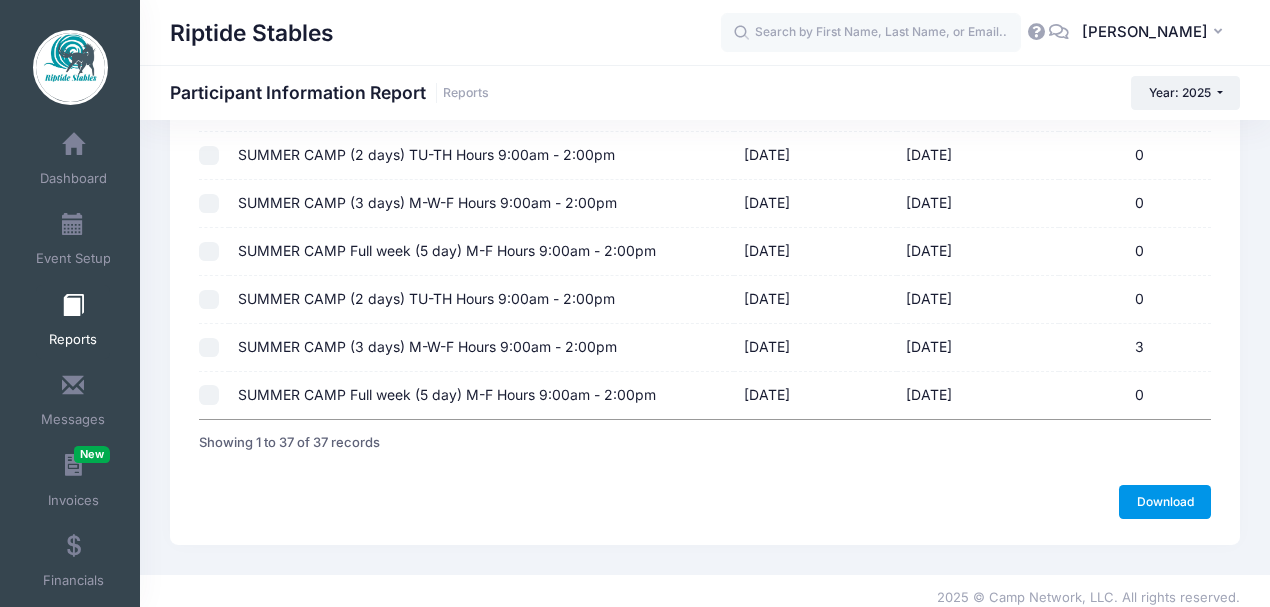 click on "Download" at bounding box center (1165, 502) 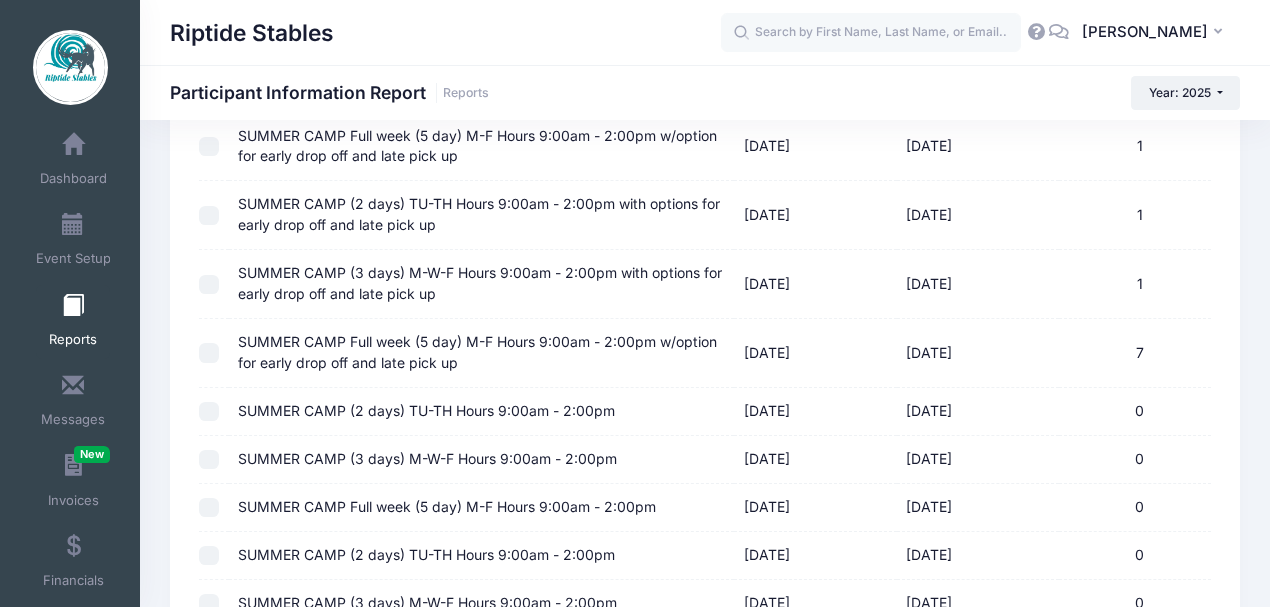 scroll, scrollTop: 1818, scrollLeft: 0, axis: vertical 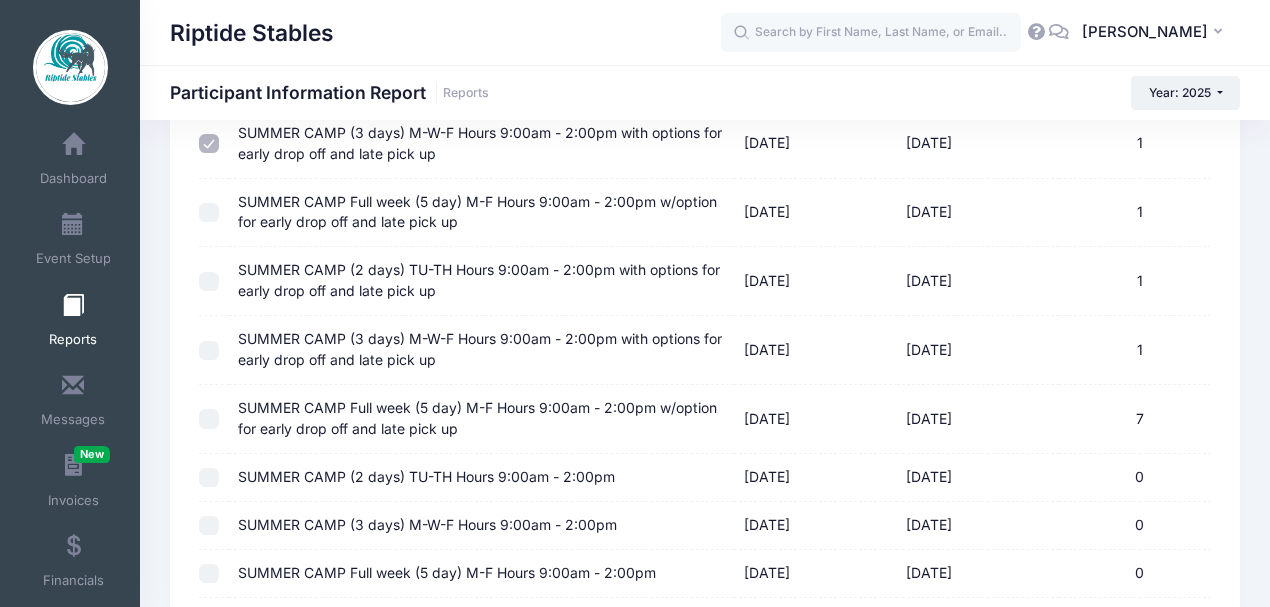 click at bounding box center (209, 213) 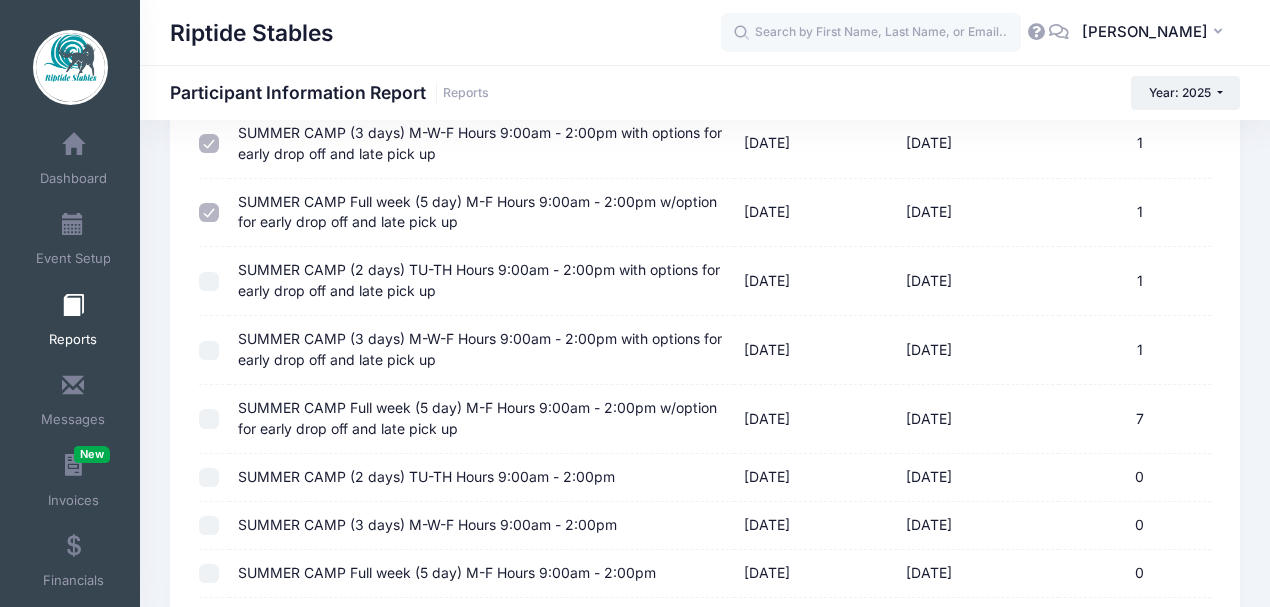 checkbox on "false" 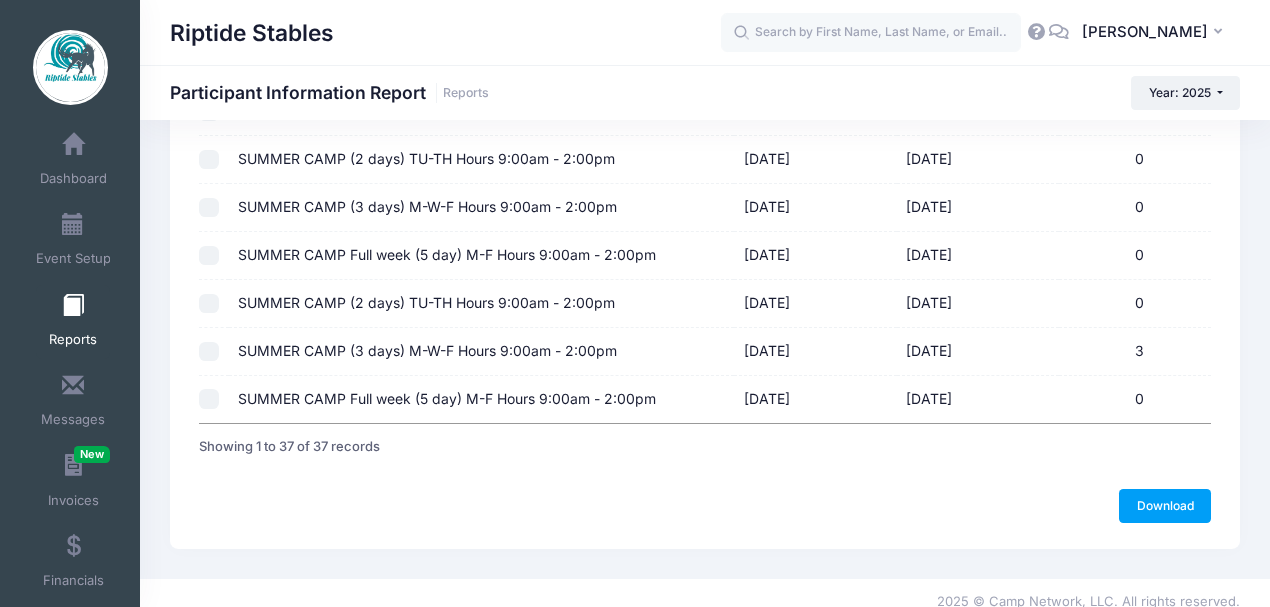 scroll, scrollTop: 2284, scrollLeft: 0, axis: vertical 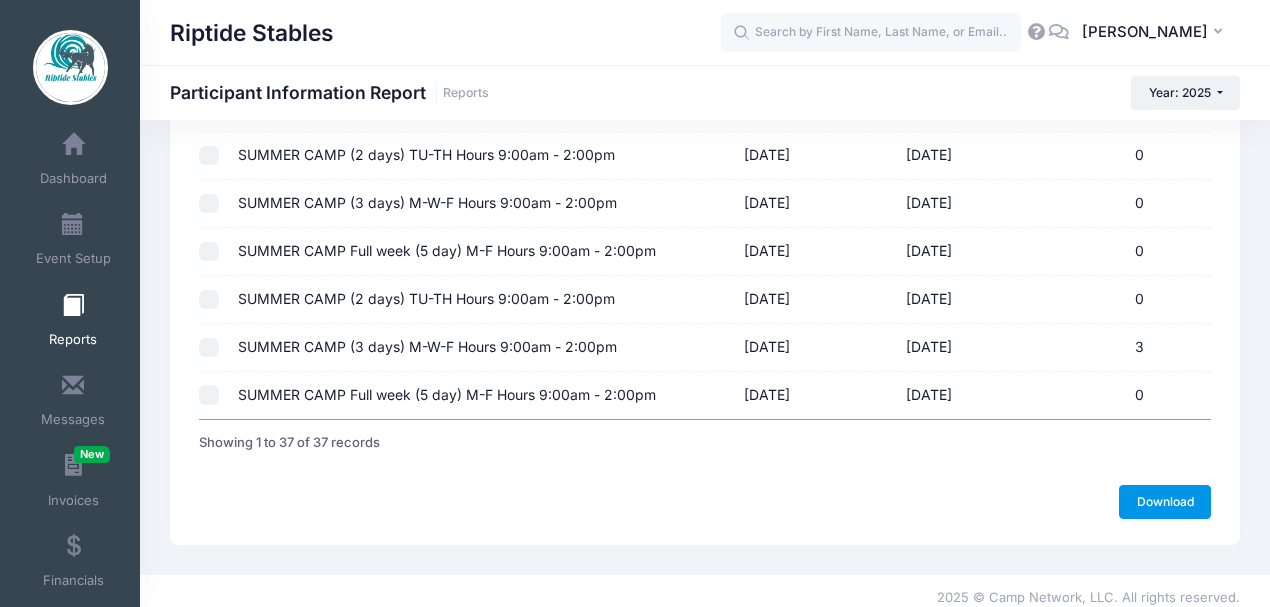 click on "Download" at bounding box center (1165, 502) 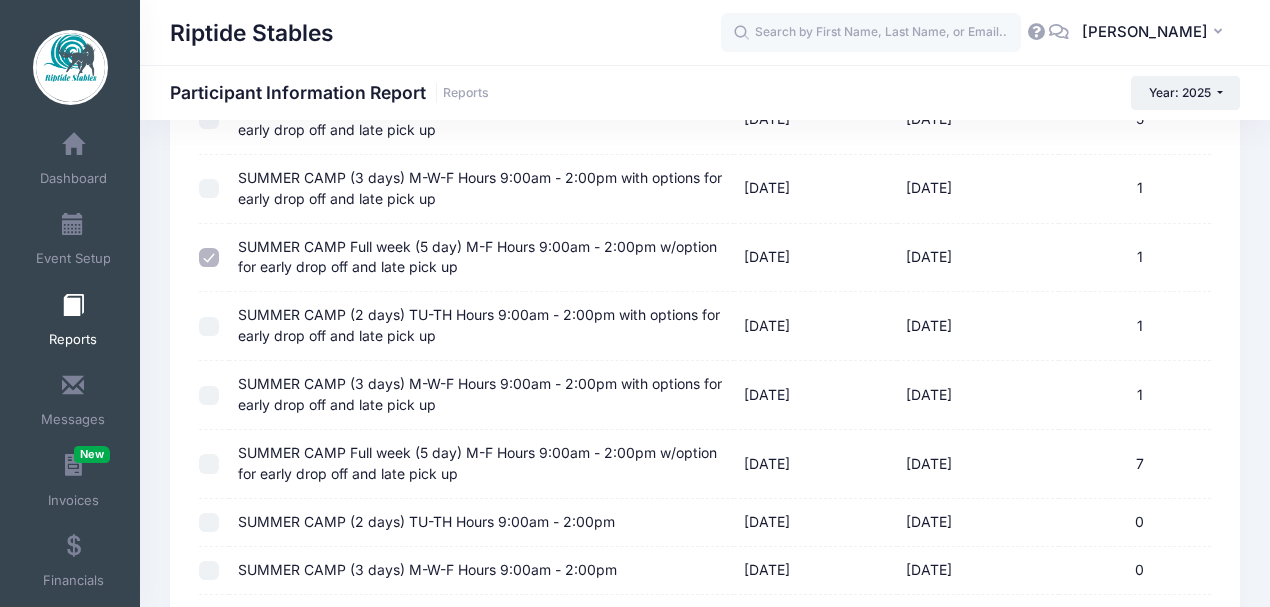 scroll, scrollTop: 1751, scrollLeft: 0, axis: vertical 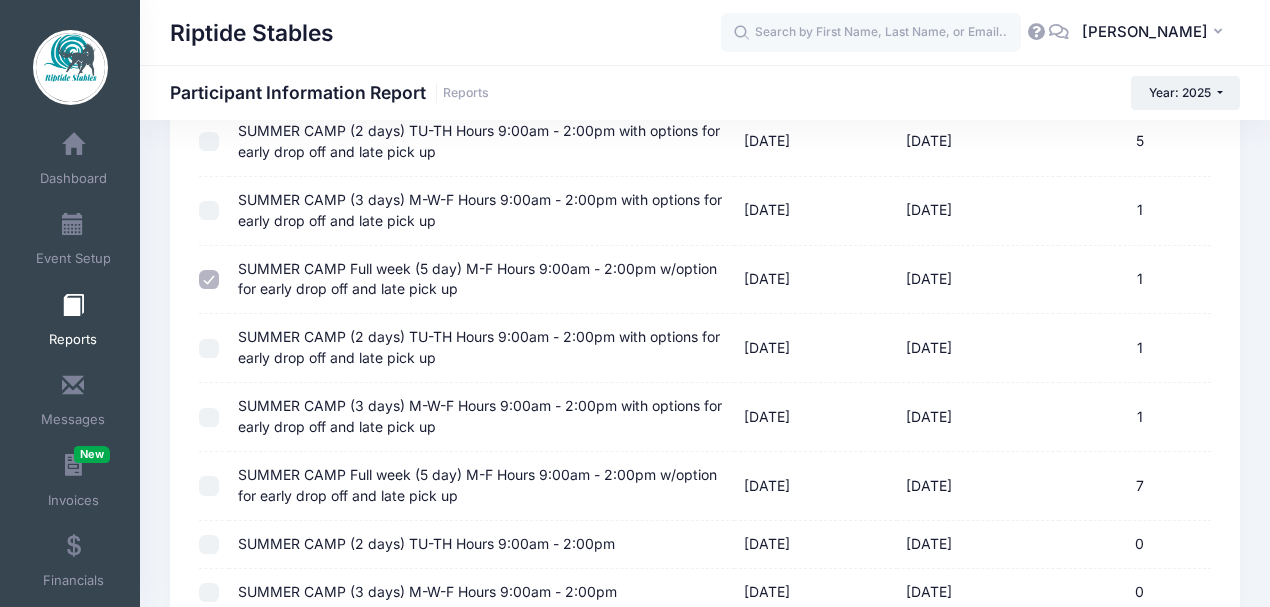 click on "SUMMER CAMP Full week (5 day) M-F Hours 9:00am - 2:00pm w/option for early drop off and late pick up" at bounding box center [482, 280] 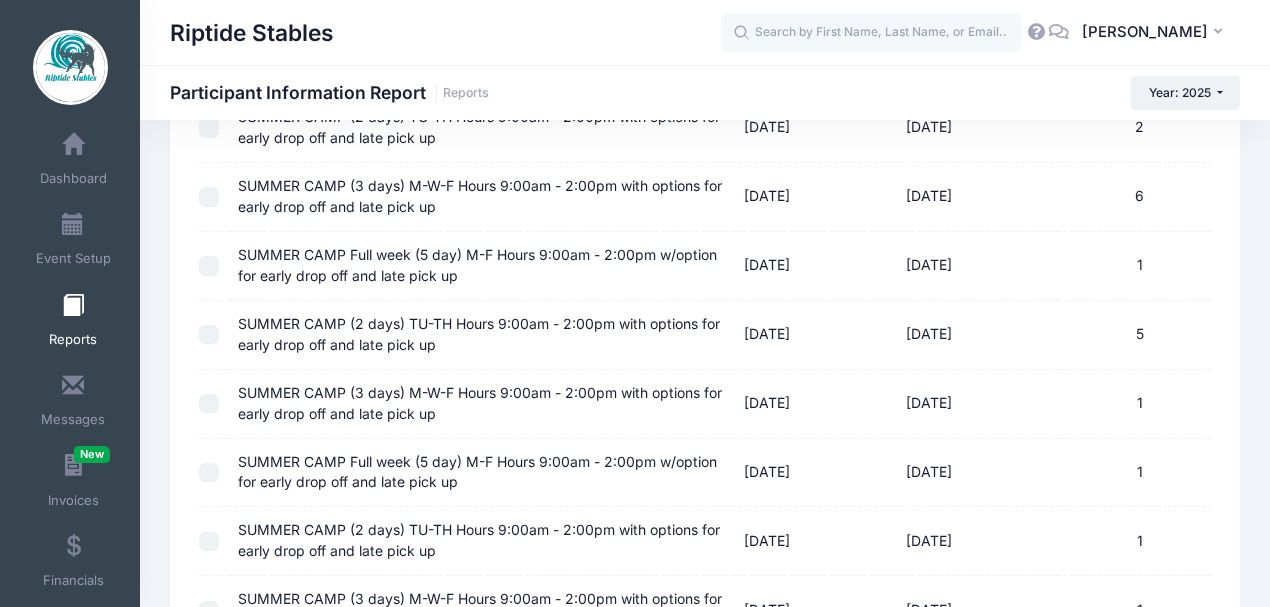 scroll, scrollTop: 1551, scrollLeft: 0, axis: vertical 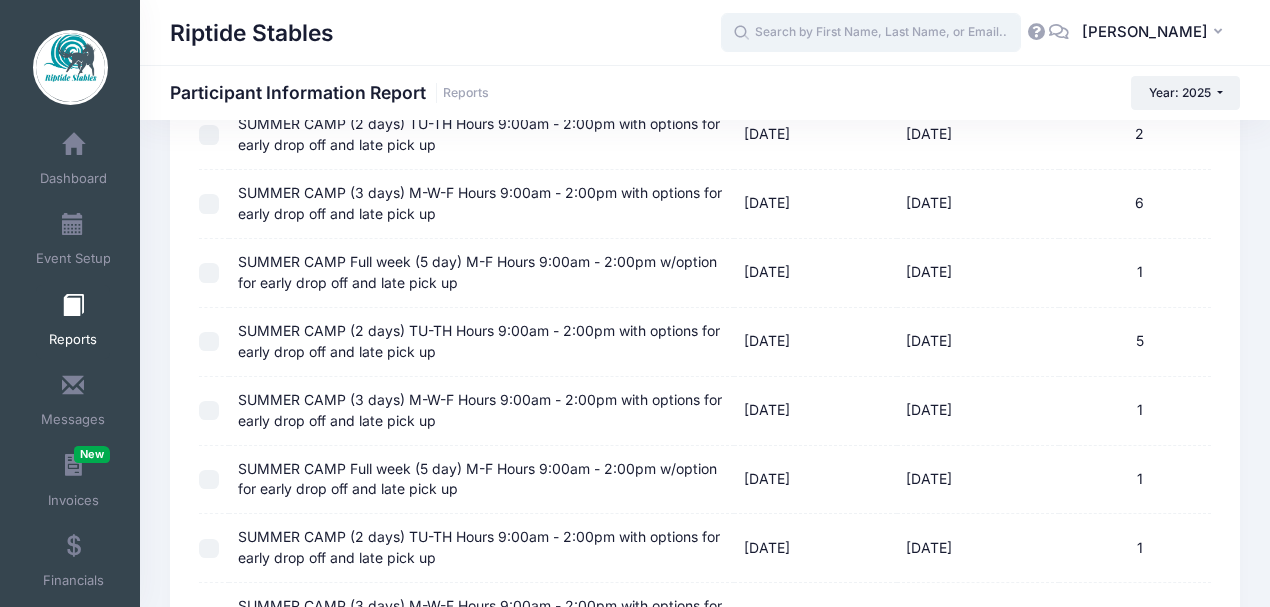click at bounding box center [871, 33] 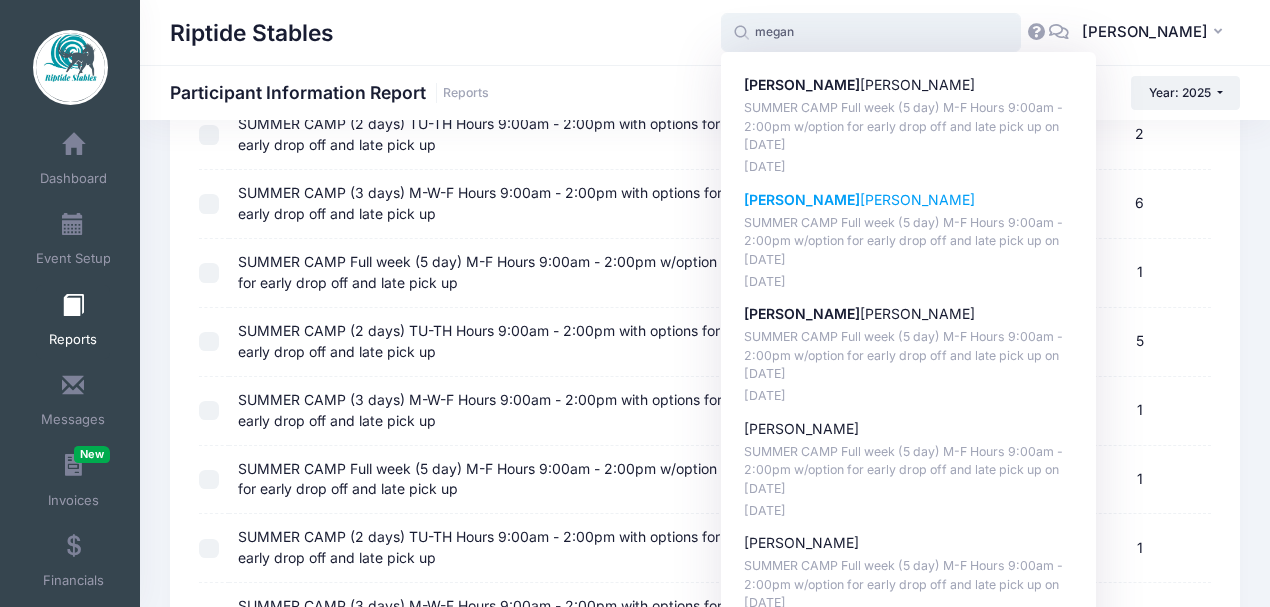 click on "Megan  Chichilnitsky" at bounding box center (909, 200) 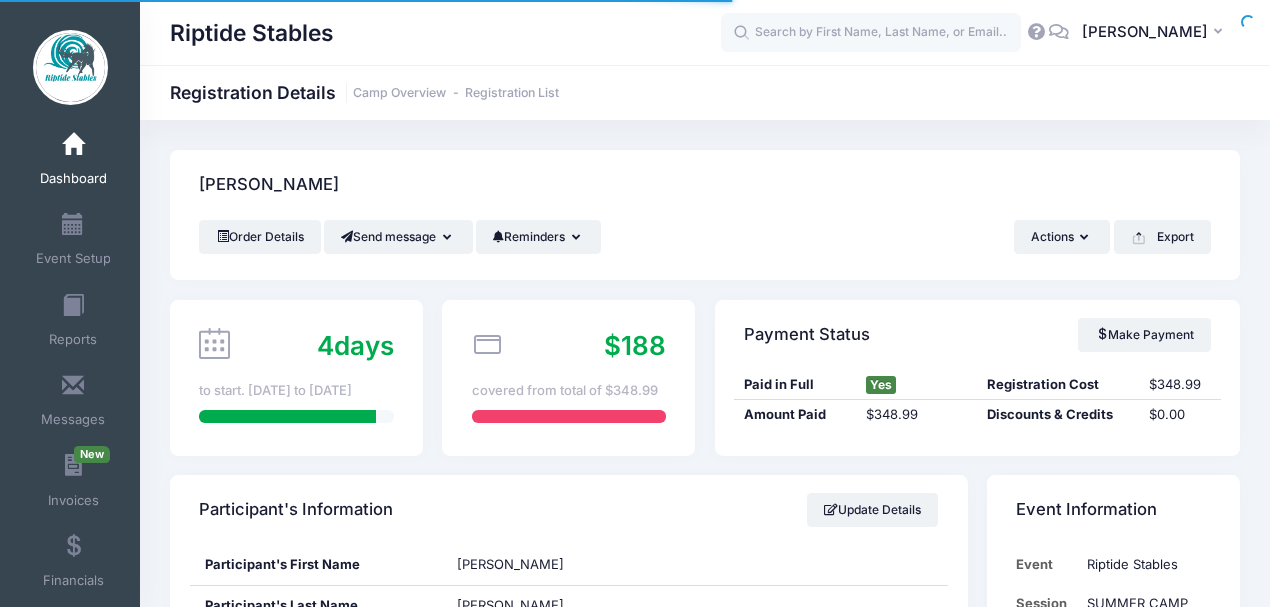 scroll, scrollTop: 0, scrollLeft: 0, axis: both 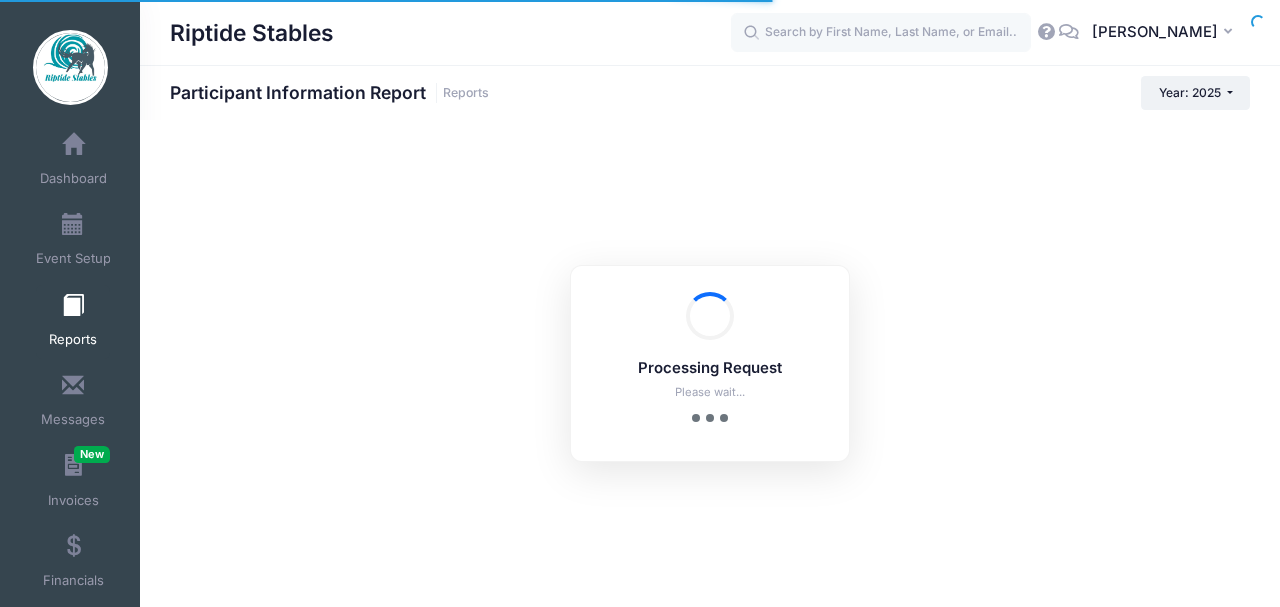 checkbox on "true" 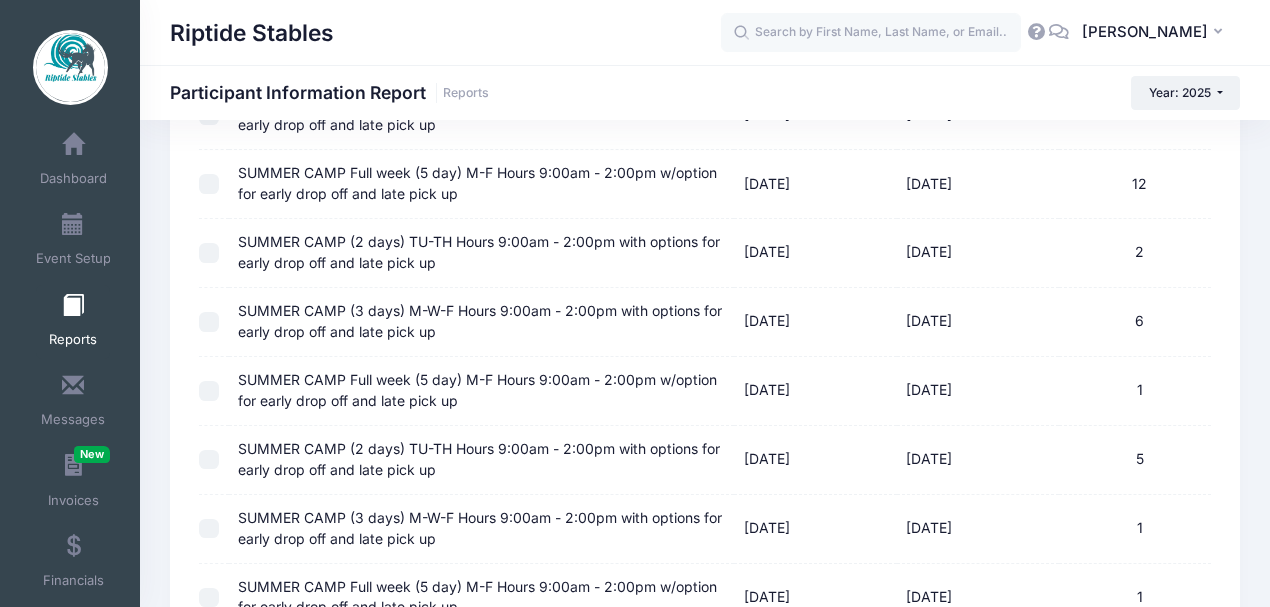 scroll, scrollTop: 1466, scrollLeft: 0, axis: vertical 